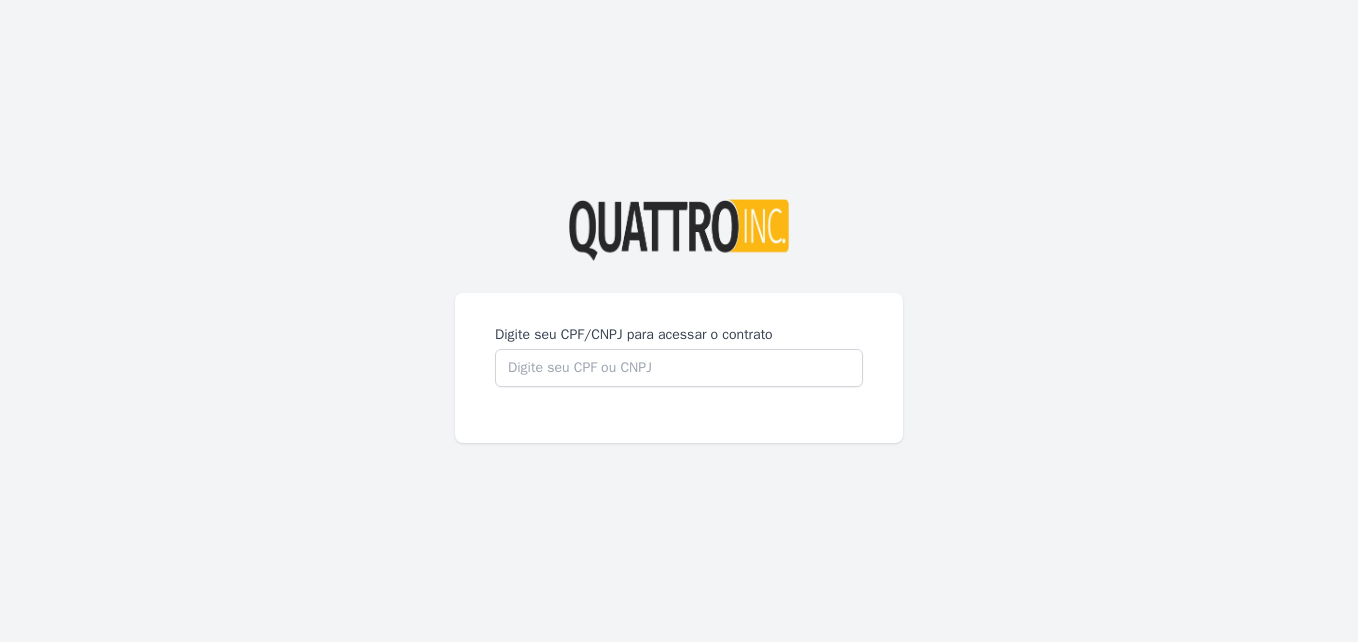 scroll, scrollTop: 0, scrollLeft: 0, axis: both 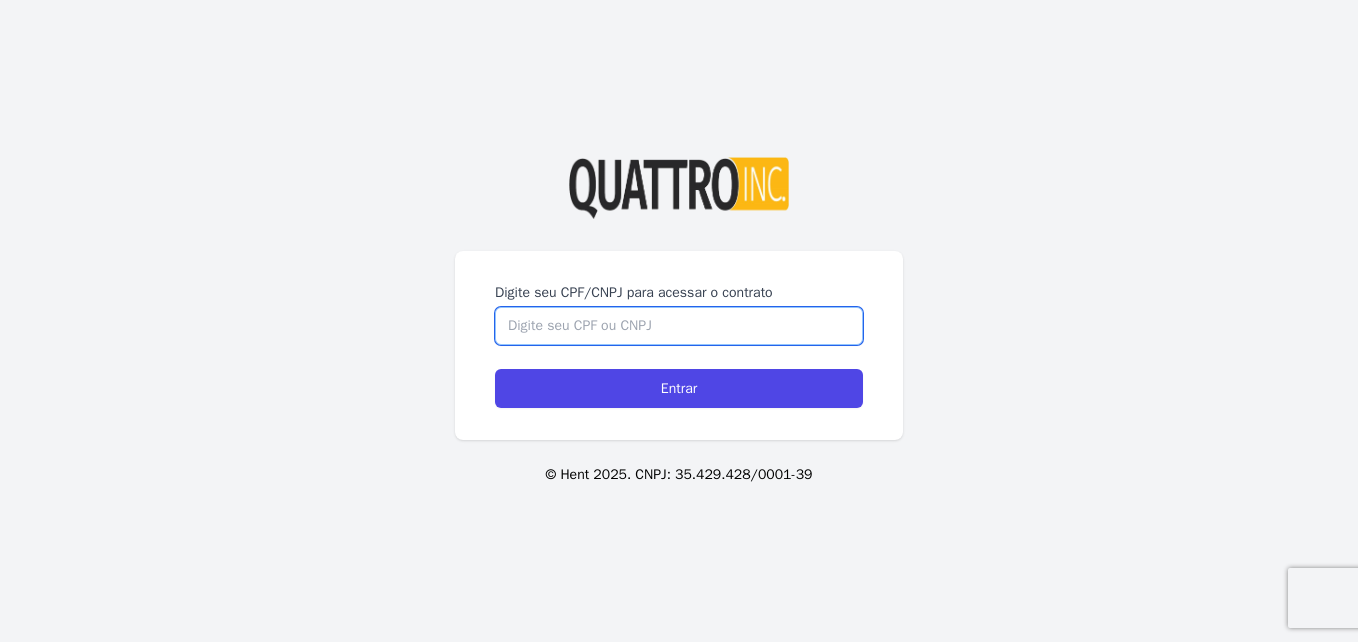 click on "Digite seu CPF/CNPJ para acessar o contrato" at bounding box center [679, 326] 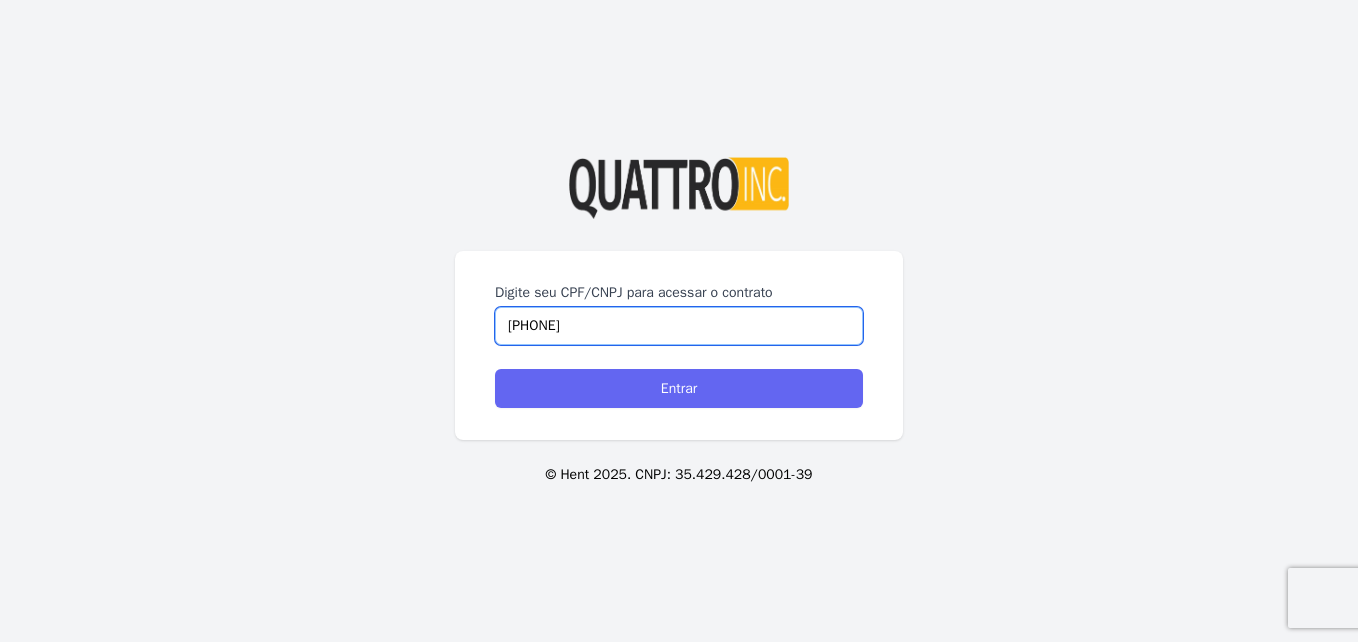 type on "38777997875" 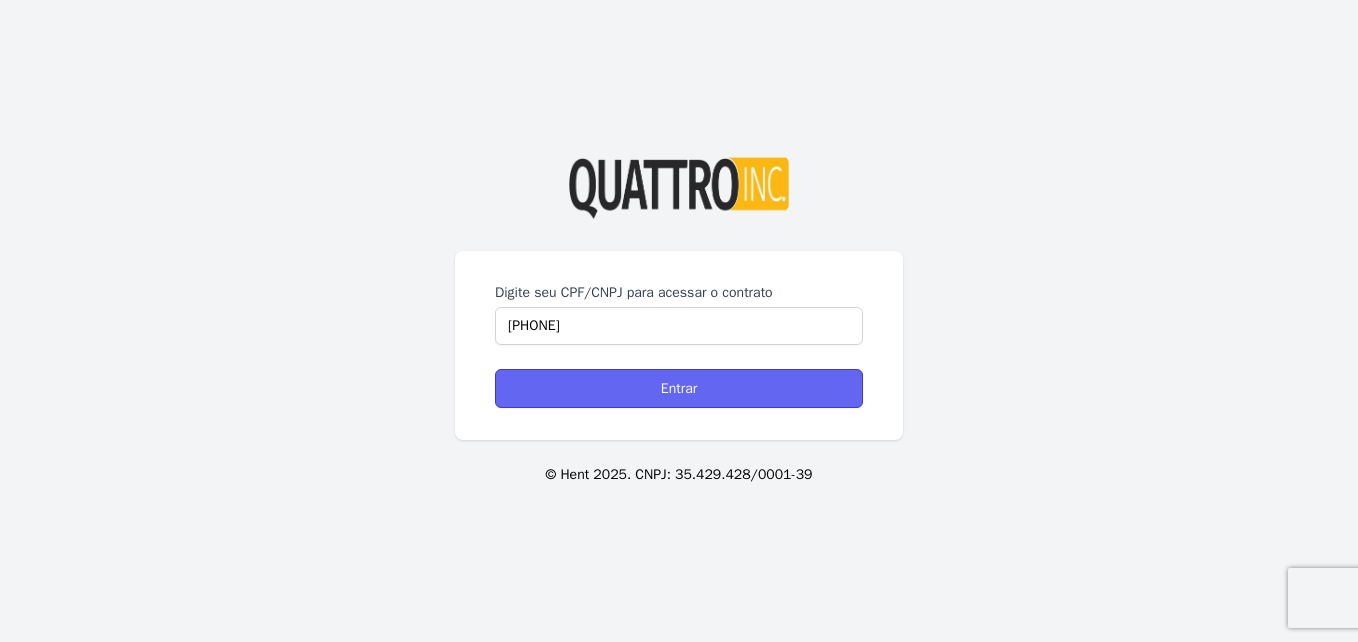 click on "Entrar" at bounding box center (679, 388) 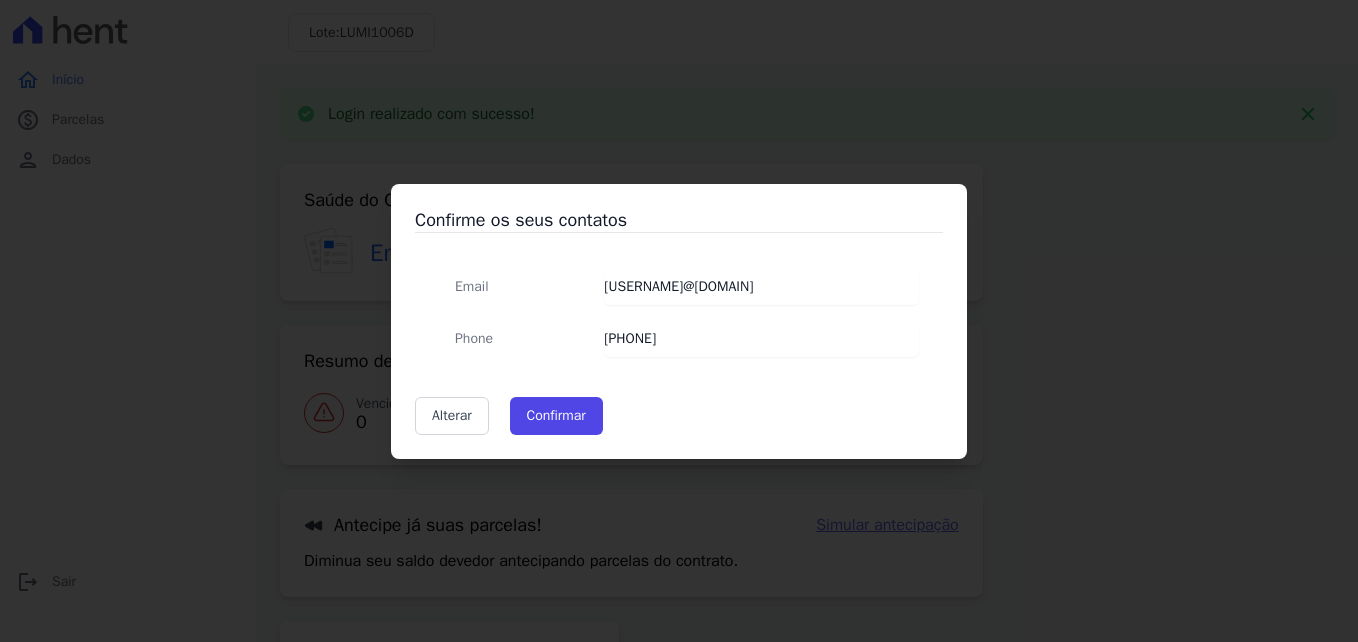 scroll, scrollTop: 0, scrollLeft: 0, axis: both 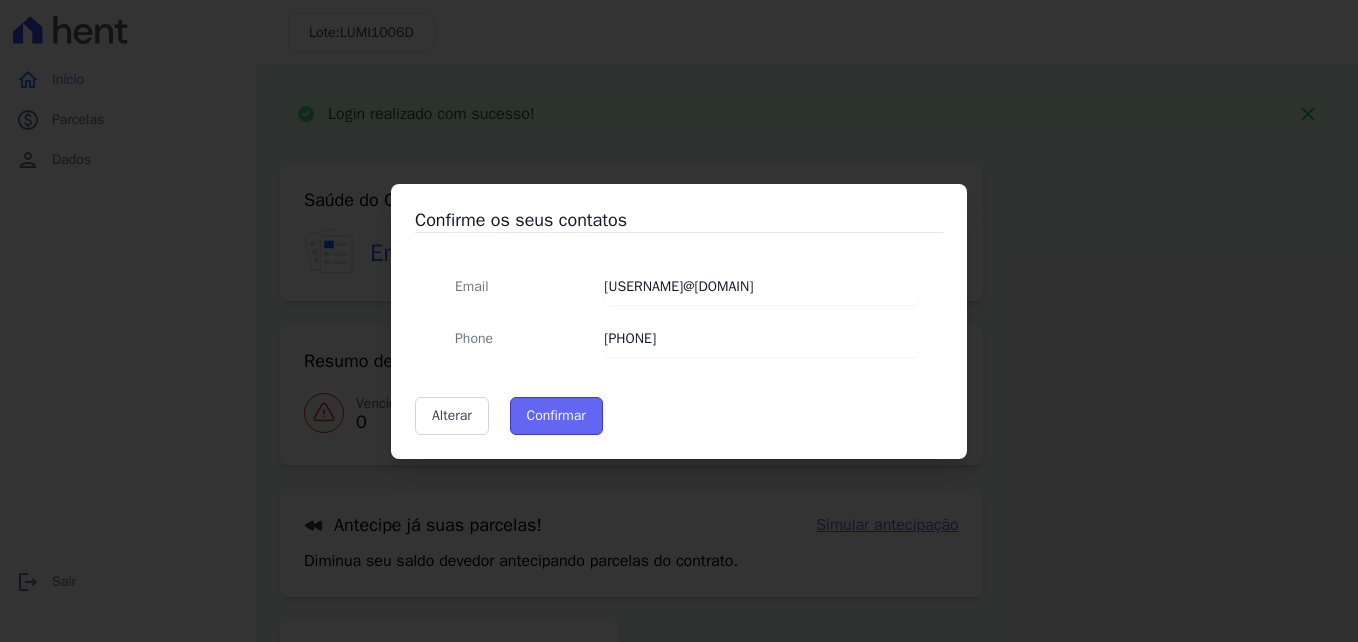 click on "Confirmar" at bounding box center (556, 416) 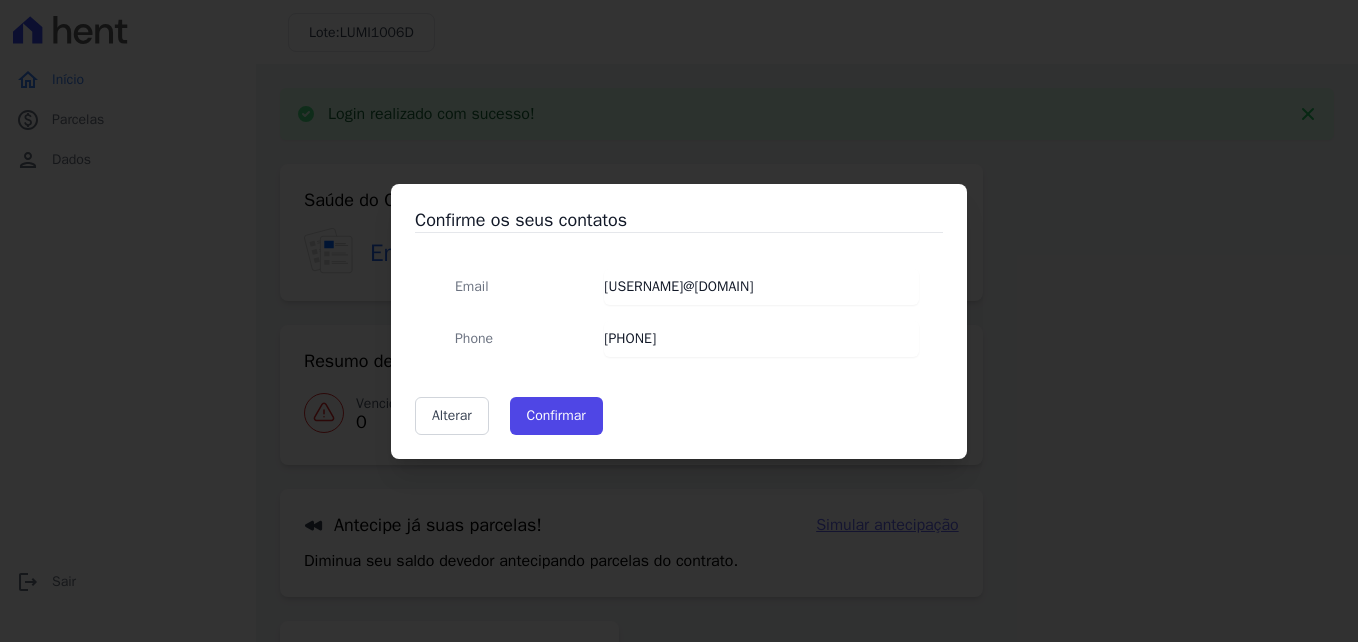 type on "Contatos confirmados com sucesso." 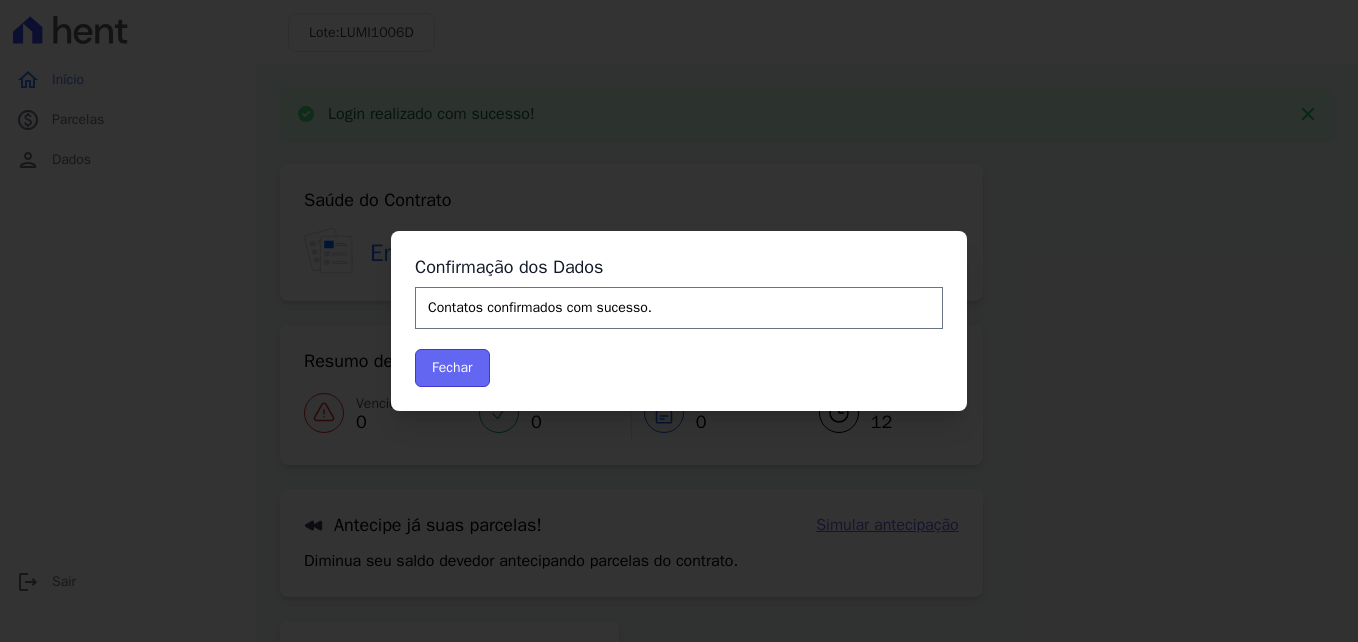 click on "Fechar" at bounding box center (452, 368) 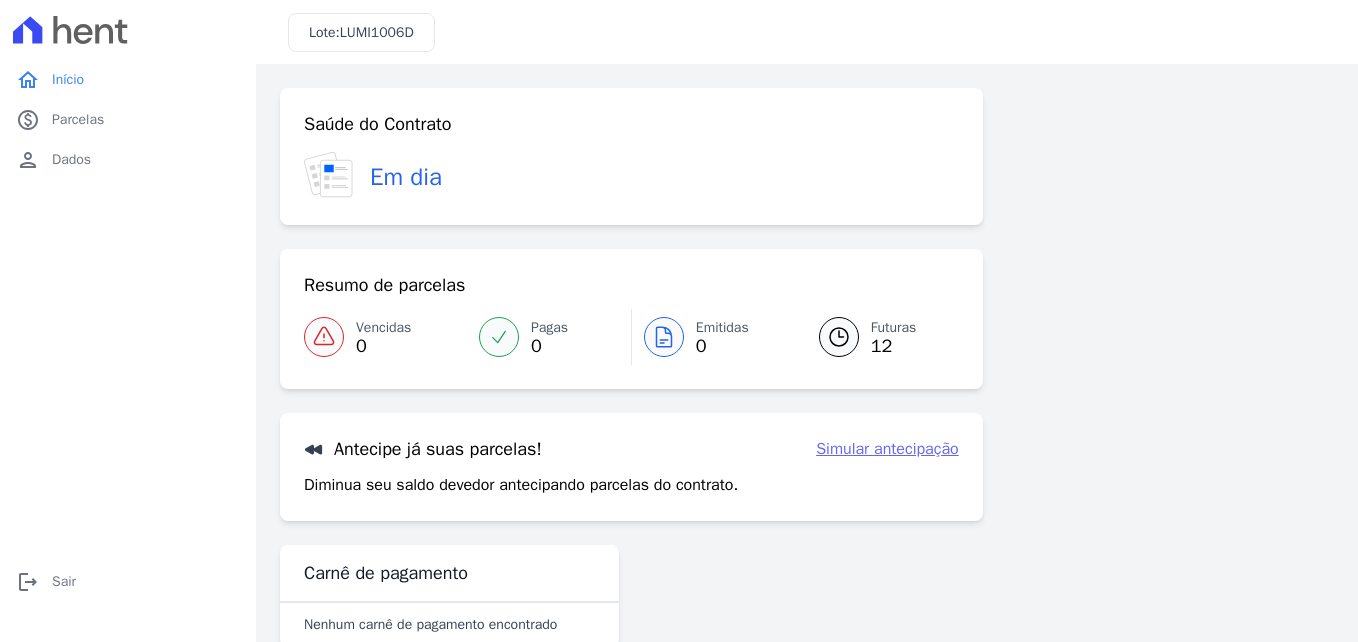scroll, scrollTop: 0, scrollLeft: 0, axis: both 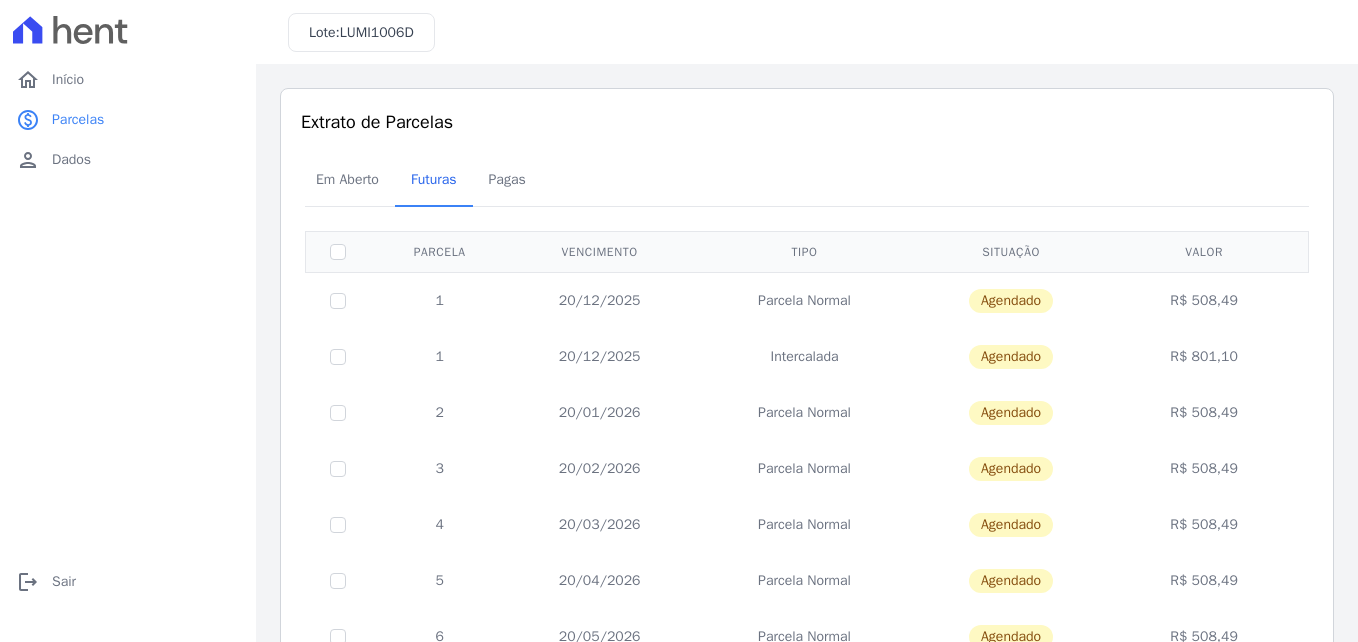 click on "Extrato de Parcelas
Em Aberto
Futuras
Pagas
0
selecionada(s)
Exibindo  todos(as) os(as) 12  parcelas
Parcela
Vencimento
Tipo
Situação
Valor
1
20/12/2025
Parcela Normal" at bounding box center [807, 549] 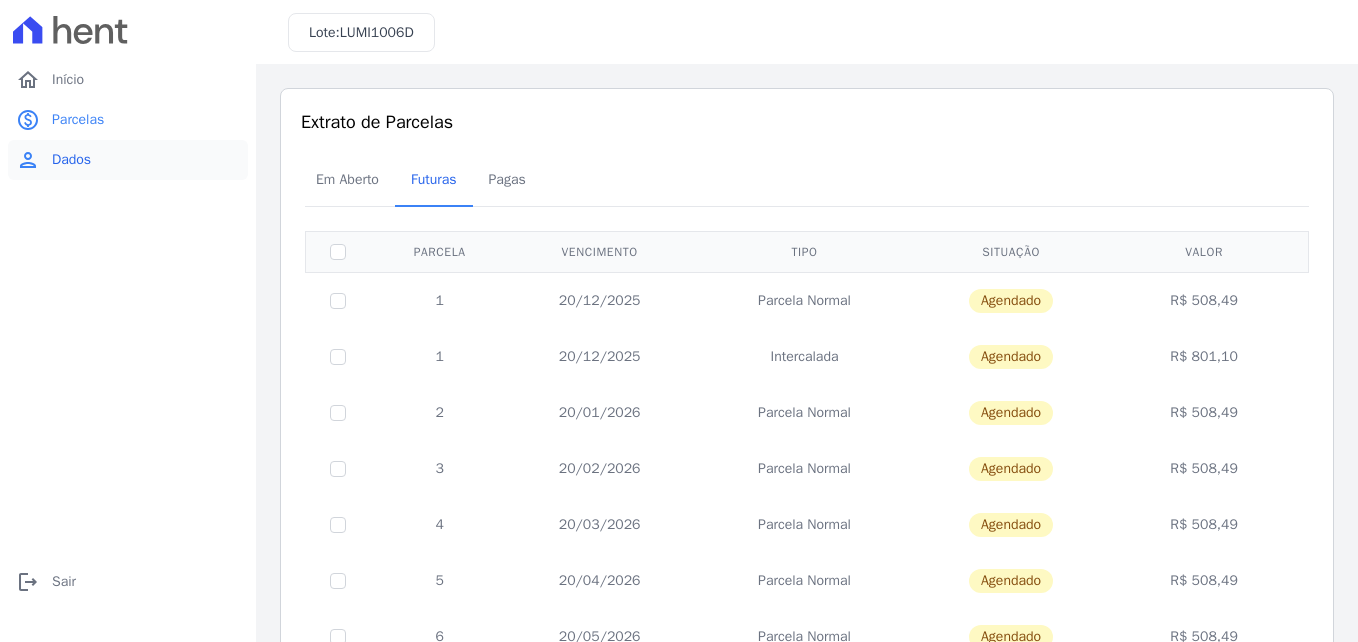 click on "Dados" at bounding box center (71, 160) 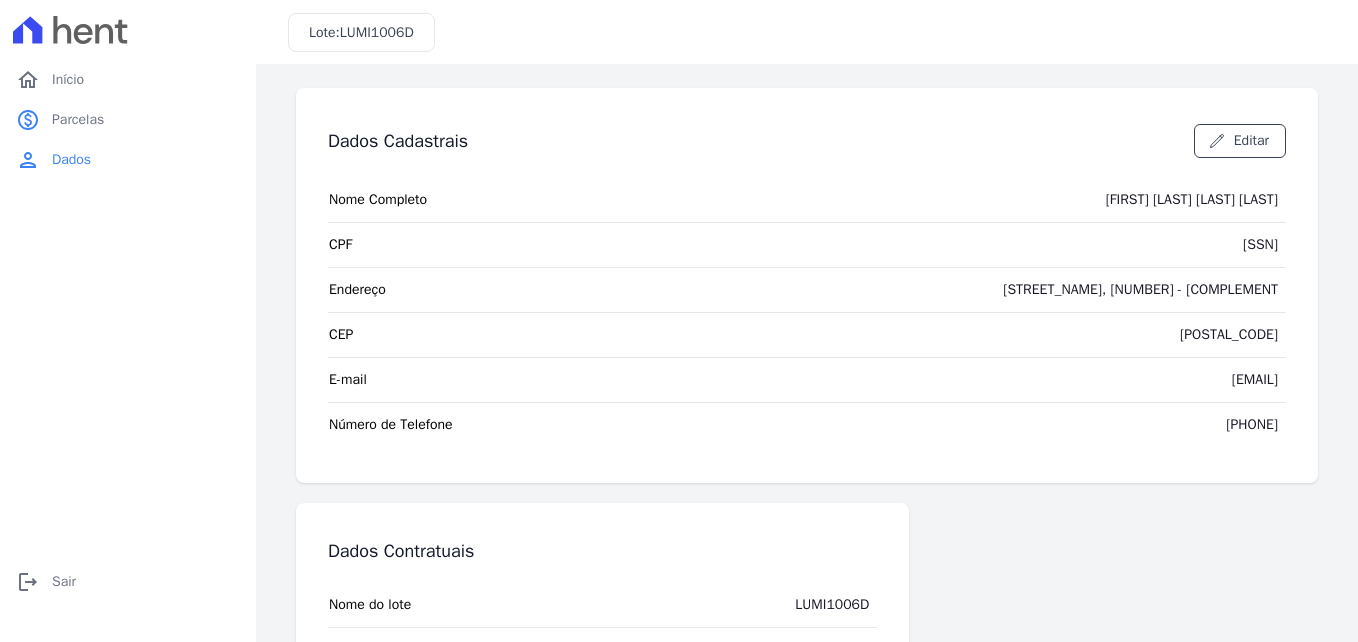 click on "Parcelas" at bounding box center (78, 120) 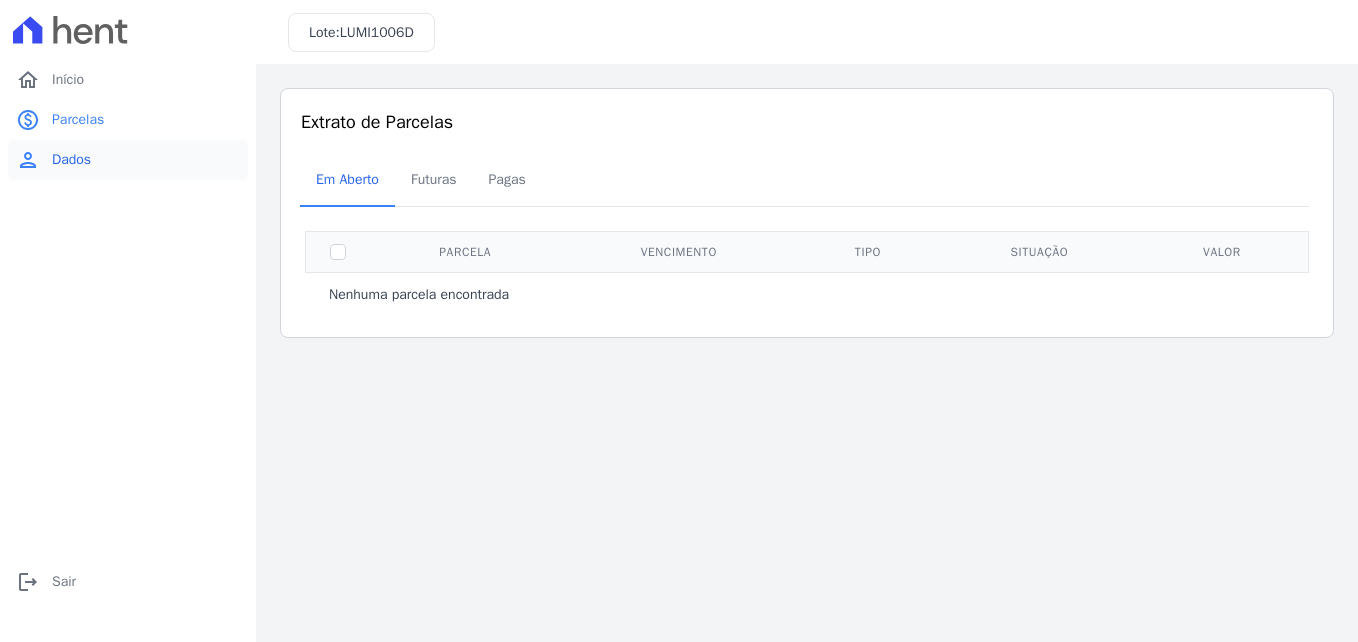 click on "person Dados" at bounding box center [128, 160] 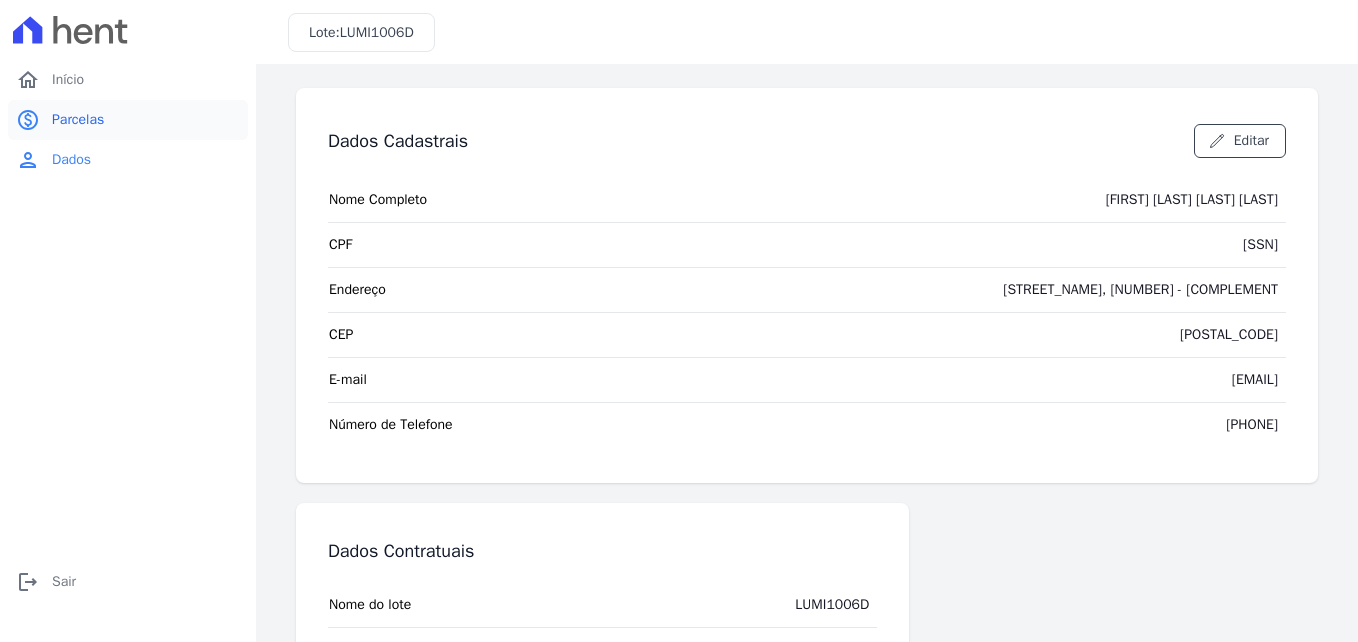 click on "Parcelas" at bounding box center (78, 120) 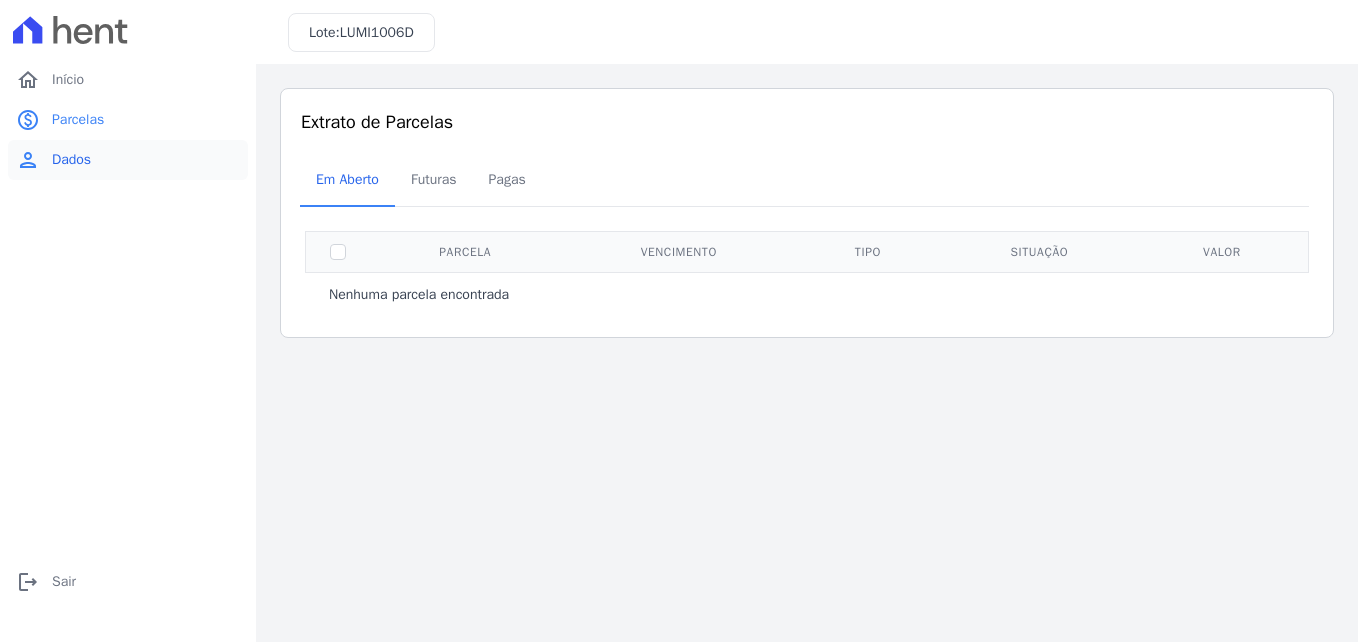 click on "person Dados" at bounding box center (128, 160) 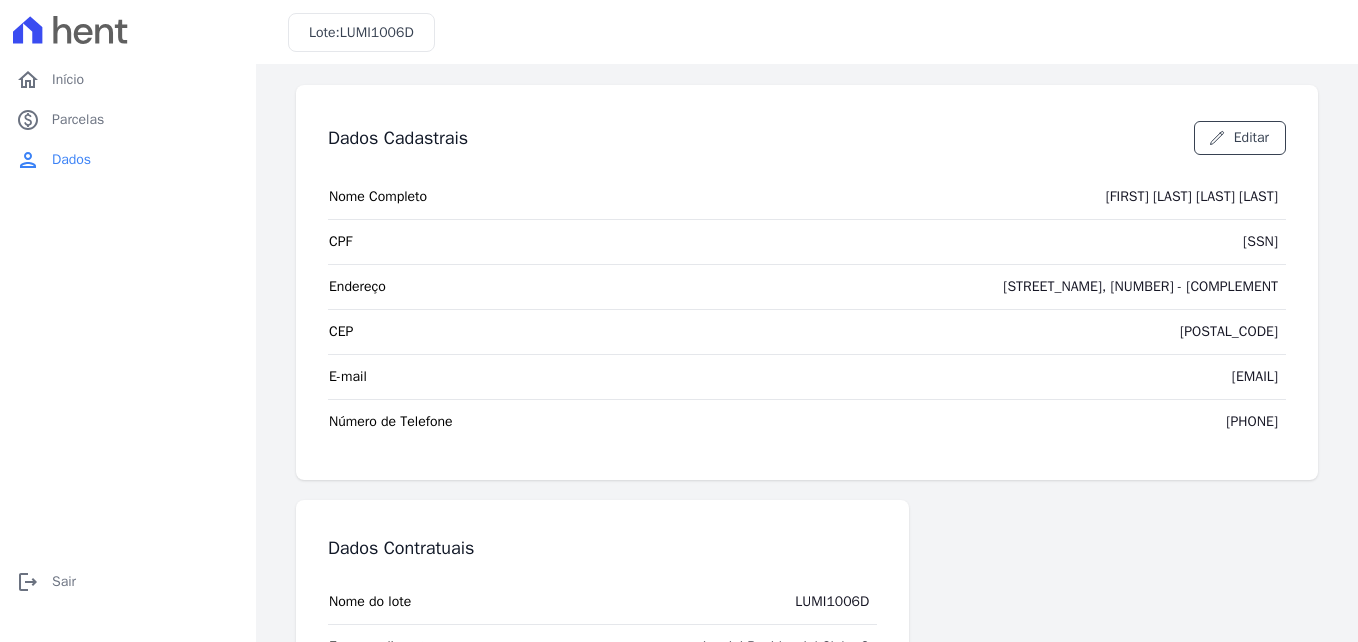 scroll, scrollTop: 0, scrollLeft: 0, axis: both 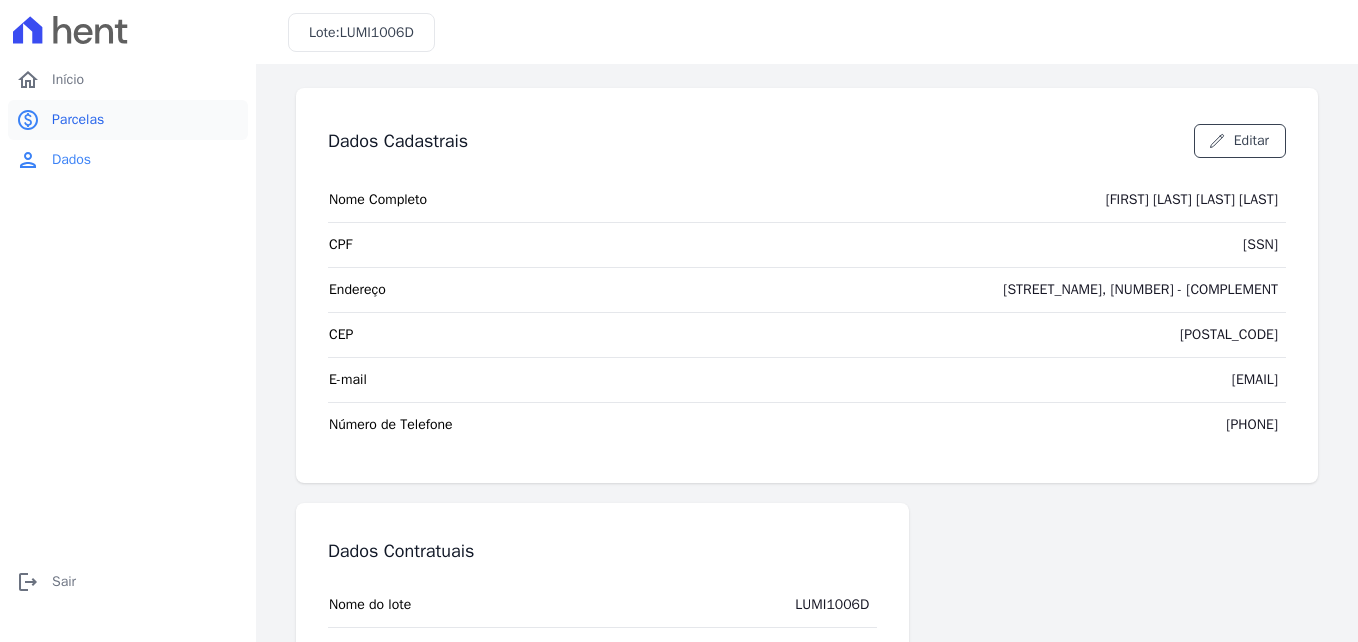 click on "Parcelas" at bounding box center (78, 120) 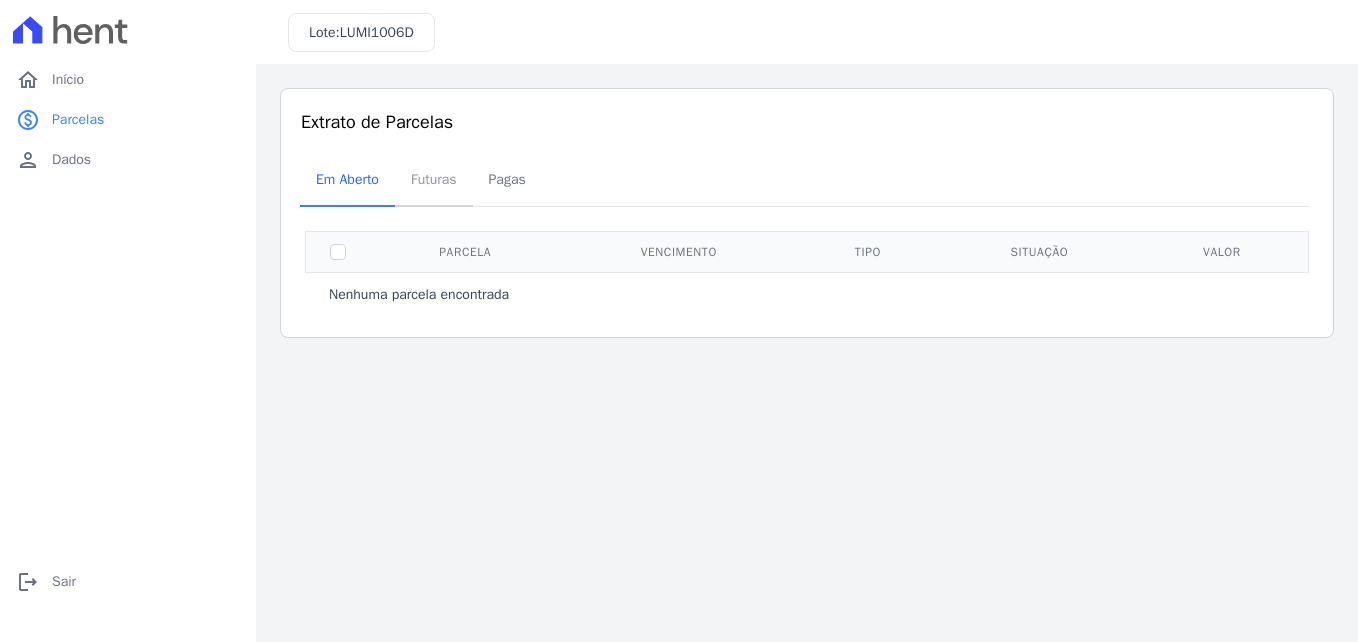 click on "Futuras" at bounding box center [434, 179] 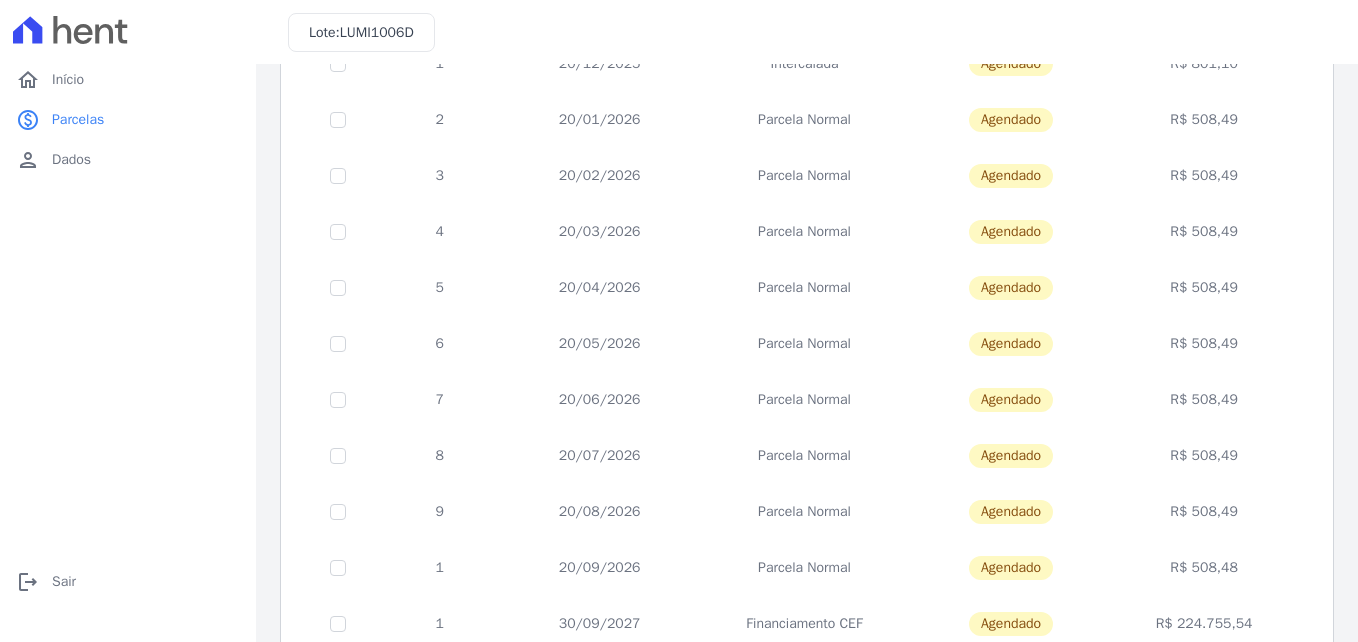 scroll, scrollTop: 393, scrollLeft: 0, axis: vertical 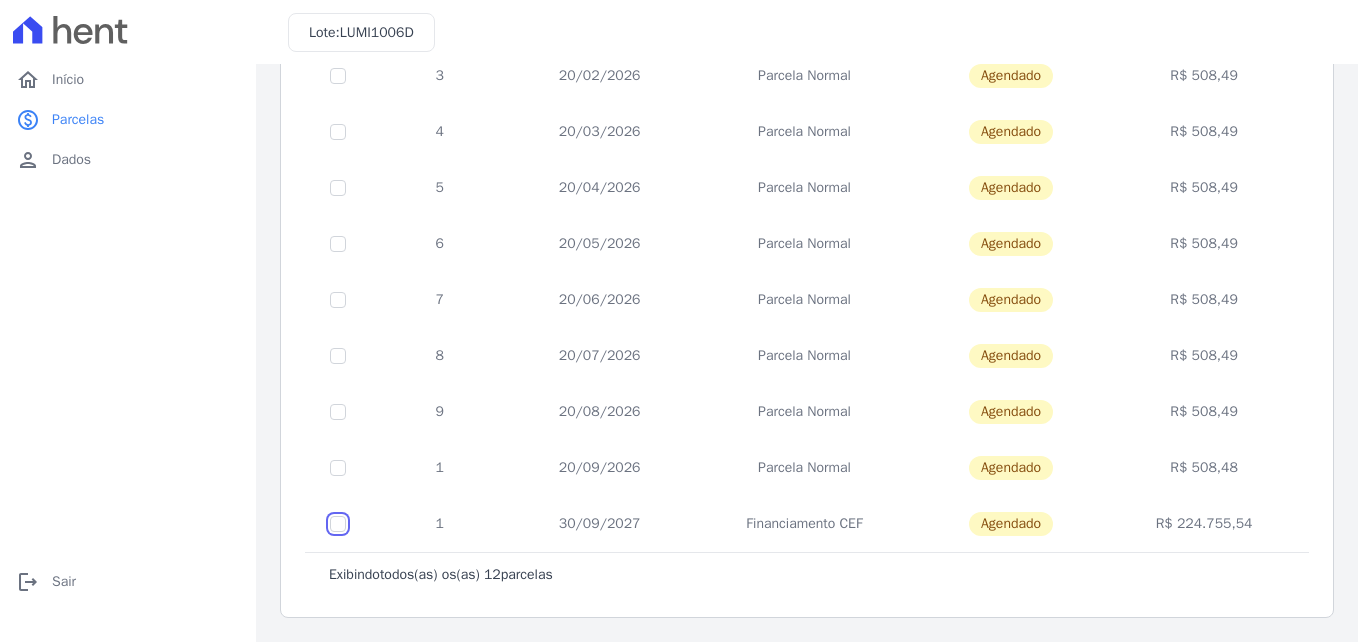 click at bounding box center [338, -92] 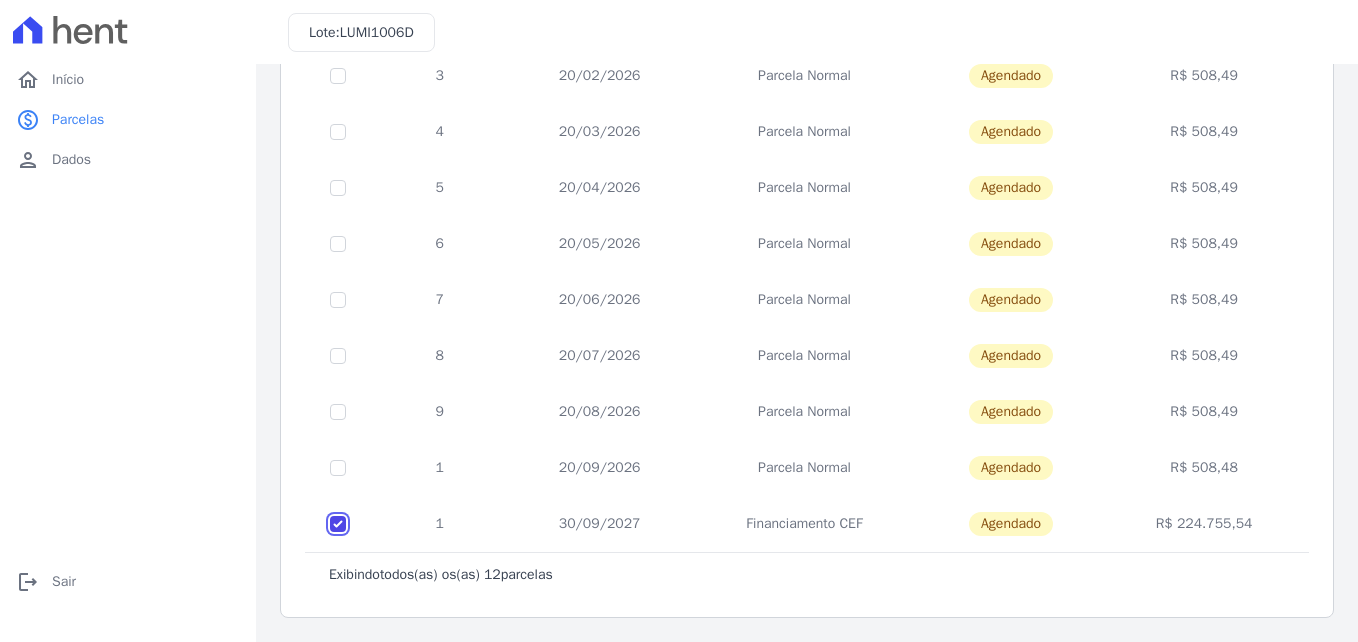 checkbox on "true" 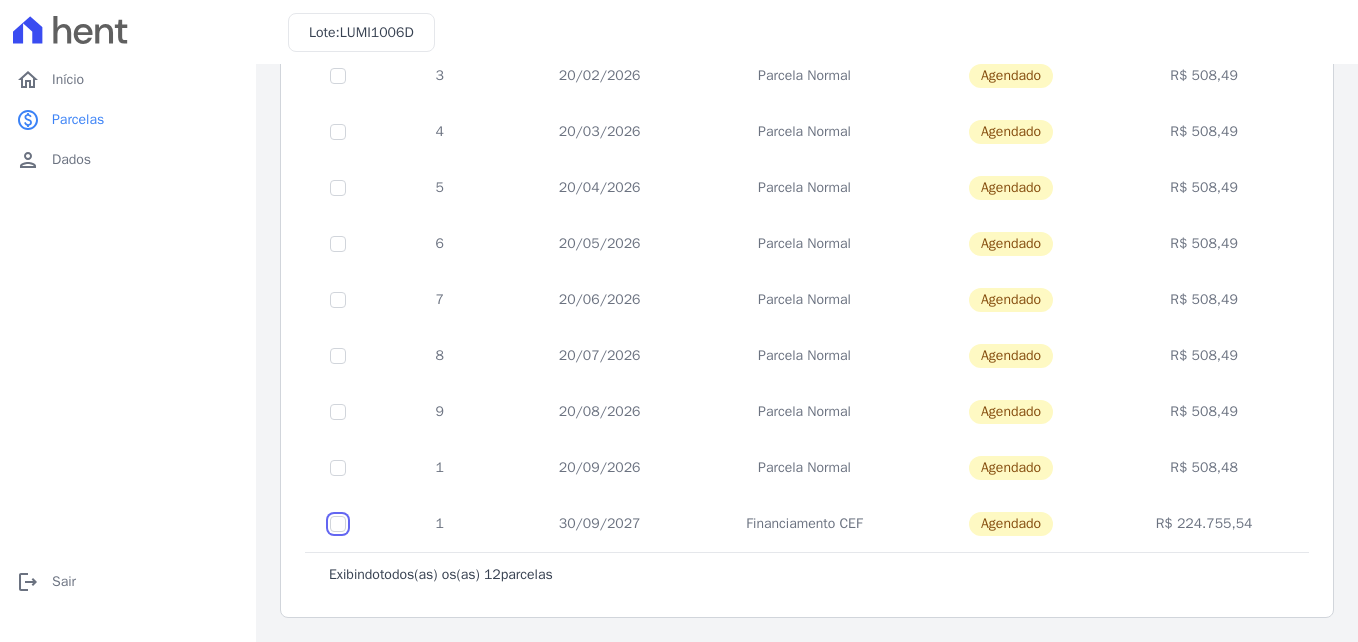 checkbox on "false" 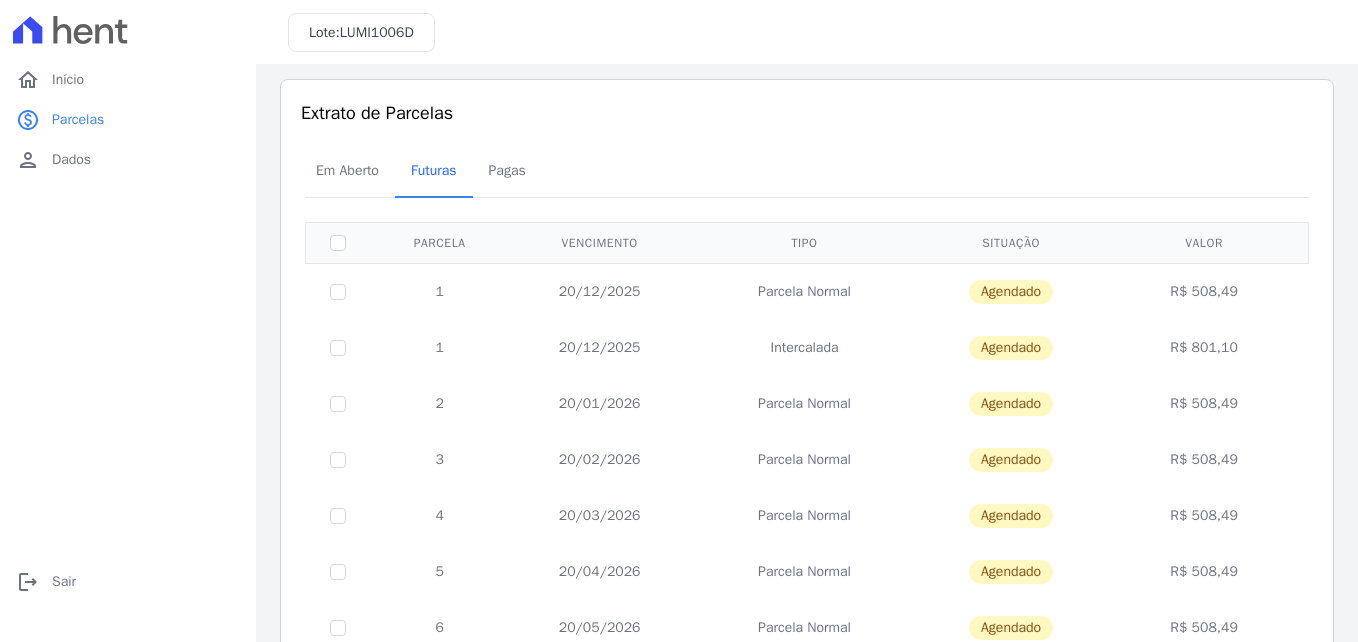 scroll, scrollTop: 0, scrollLeft: 0, axis: both 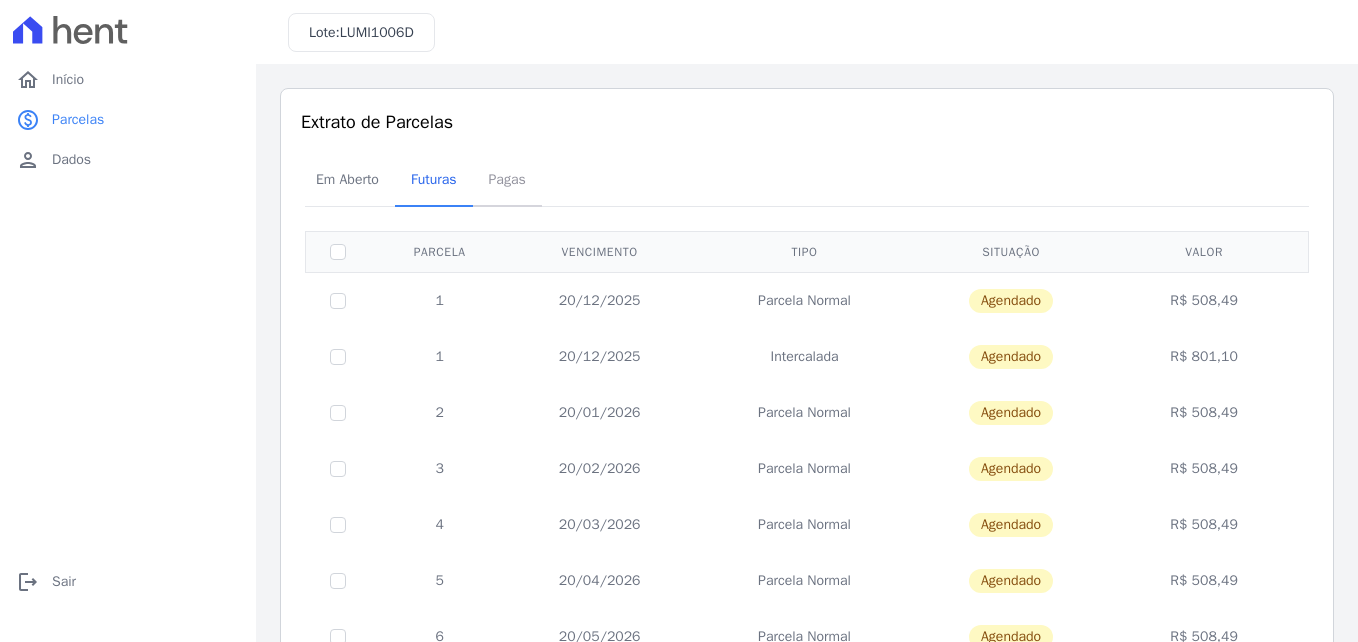 click on "Pagas" at bounding box center [507, 179] 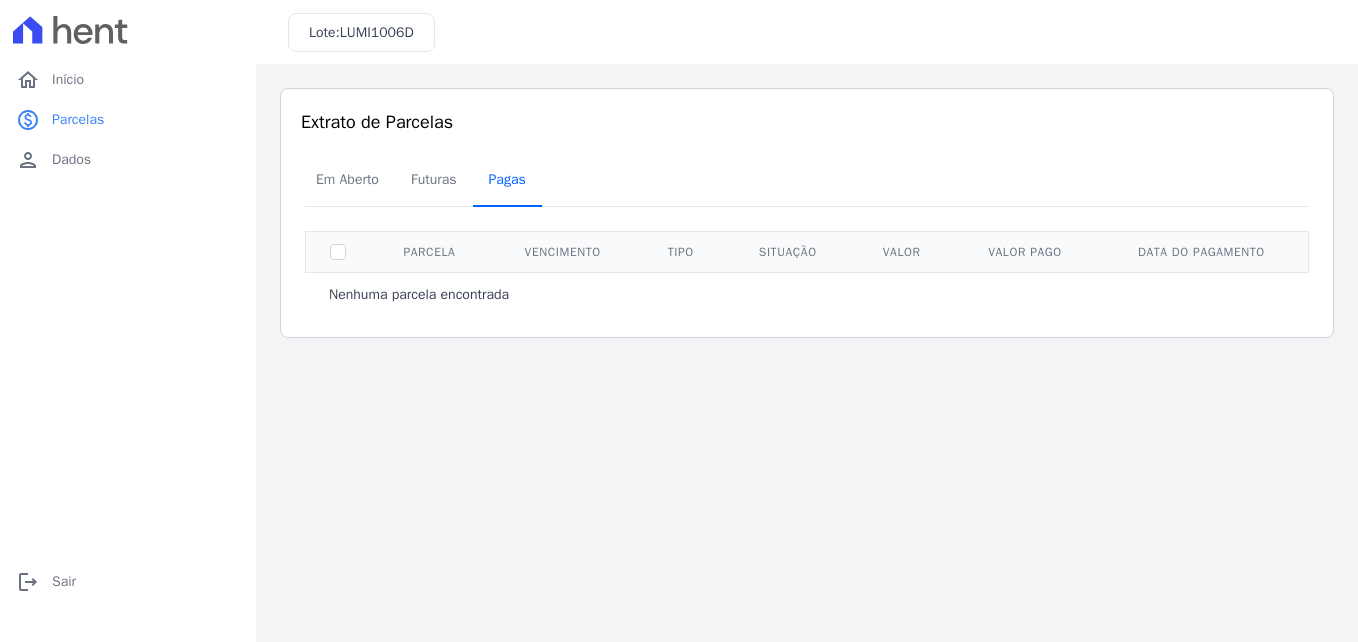 click on "Pagas" at bounding box center (507, 179) 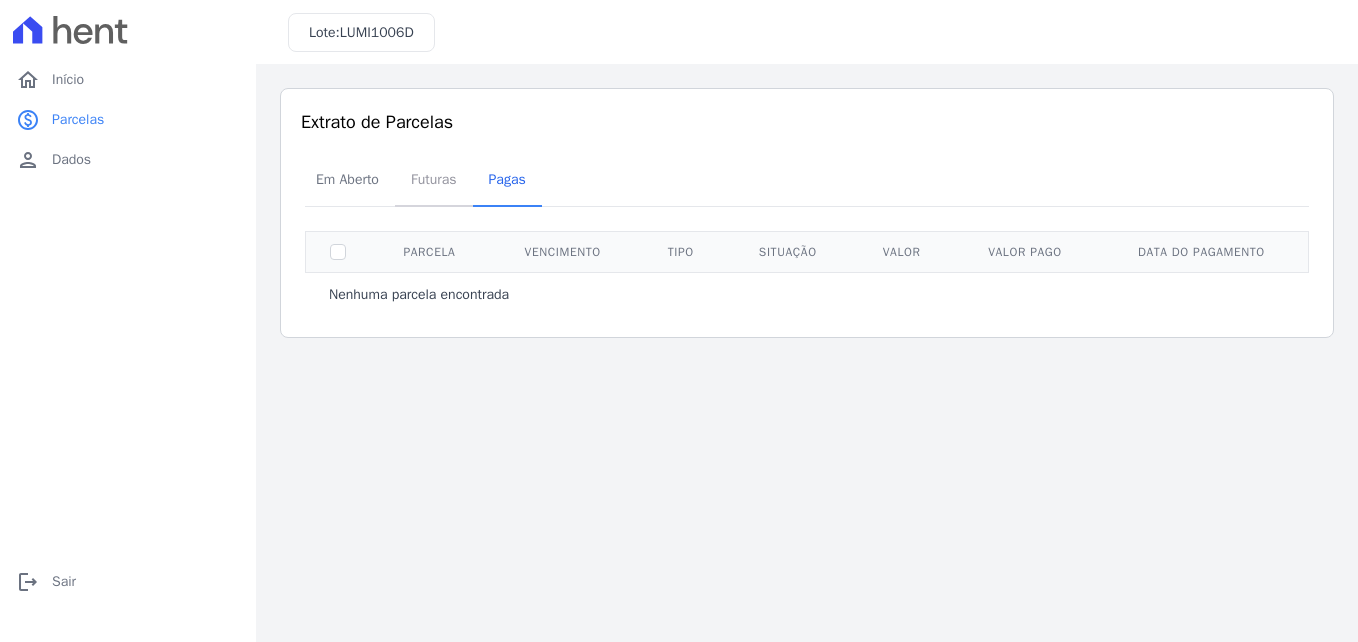 click on "Futuras" at bounding box center [434, 179] 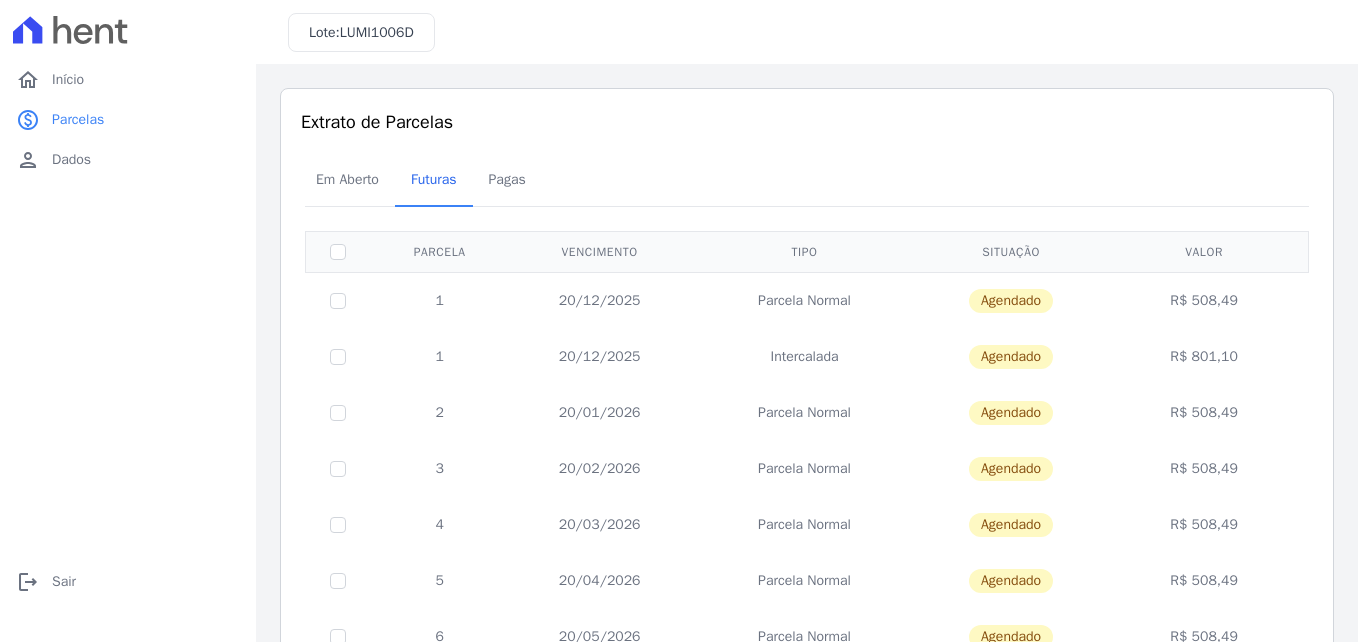 click on "Extrato de Parcelas
Em Aberto
Futuras
Pagas
0
selecionada(s)
Exibindo  todos(as) os(as) 12  parcelas
Parcela
Vencimento
Tipo
Situação
Valor
1
20/12/2025
Parcela Normal" at bounding box center [807, 549] 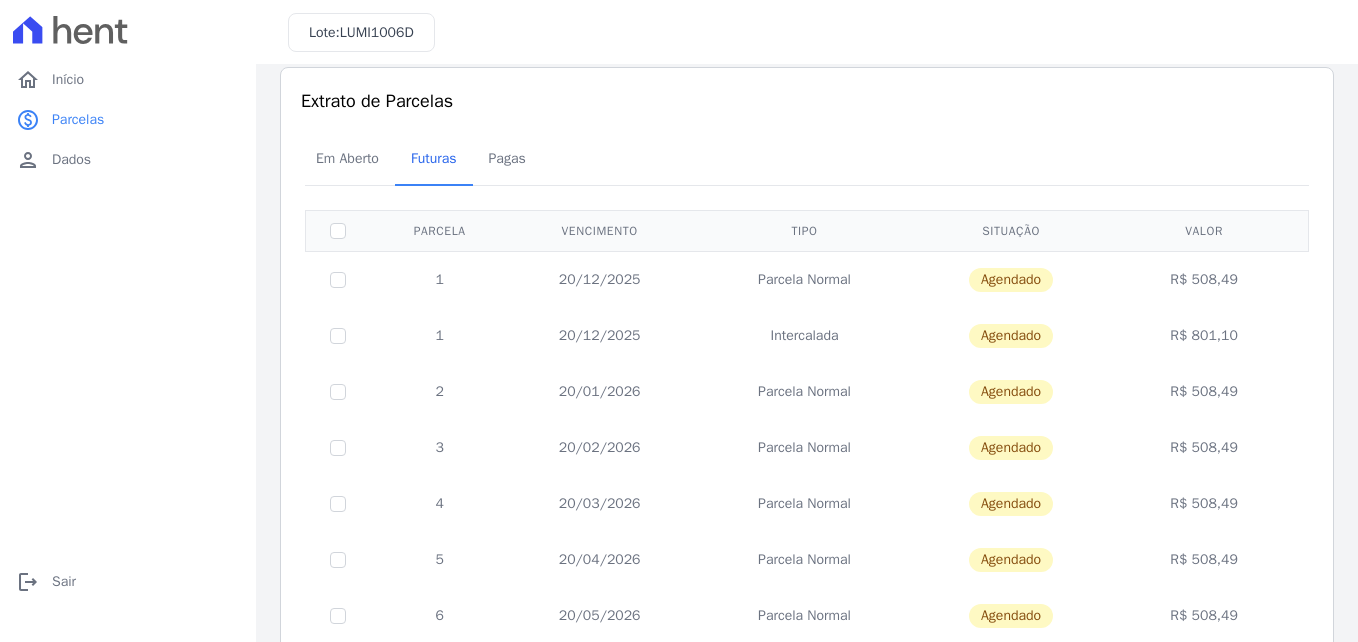 scroll, scrollTop: 0, scrollLeft: 0, axis: both 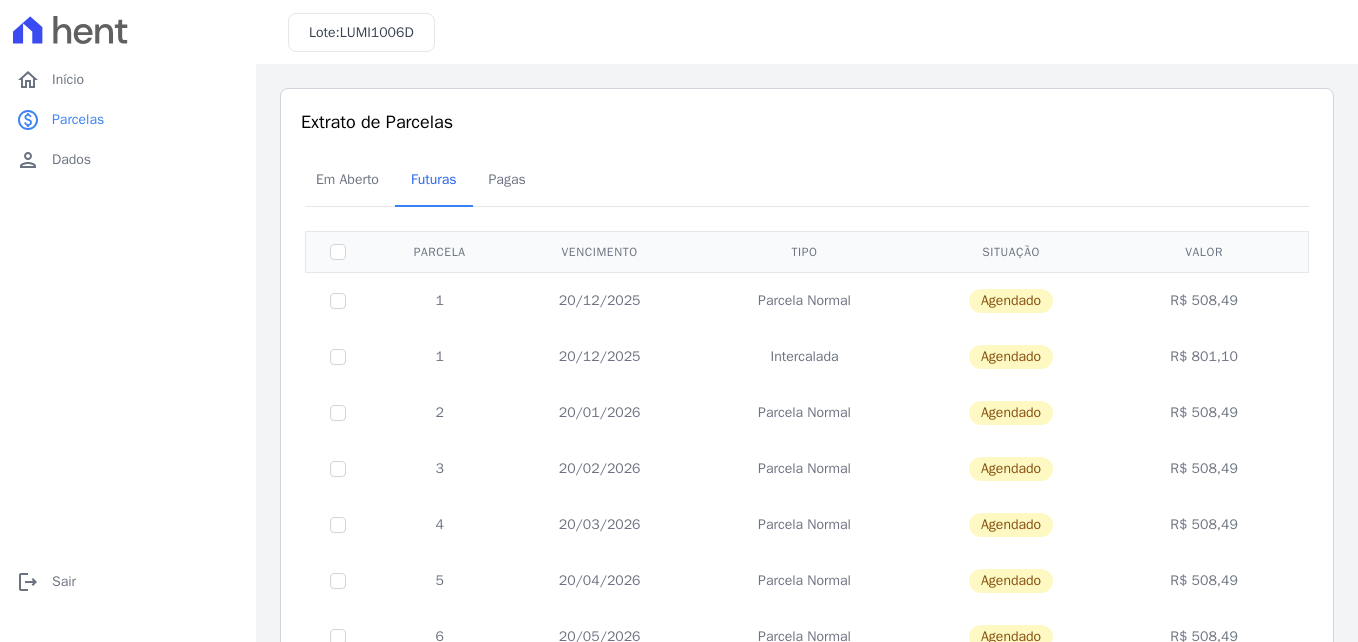 click on "Extrato de Parcelas
Em Aberto
Futuras
Pagas
0
selecionada(s)
Exibindo  todos(as) os(as) 12  parcelas
Parcela
Vencimento
Tipo
Situação
Valor
1
20/12/2025
Parcela Normal" at bounding box center (807, 549) 